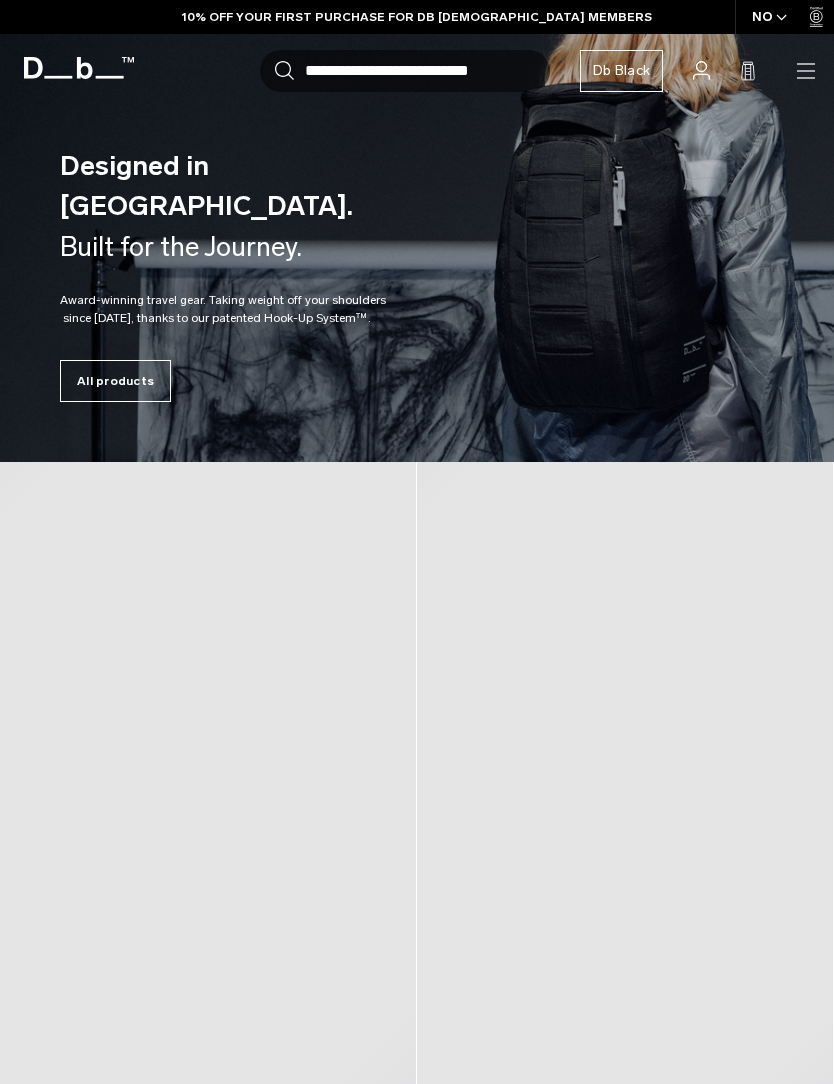 scroll, scrollTop: 0, scrollLeft: 0, axis: both 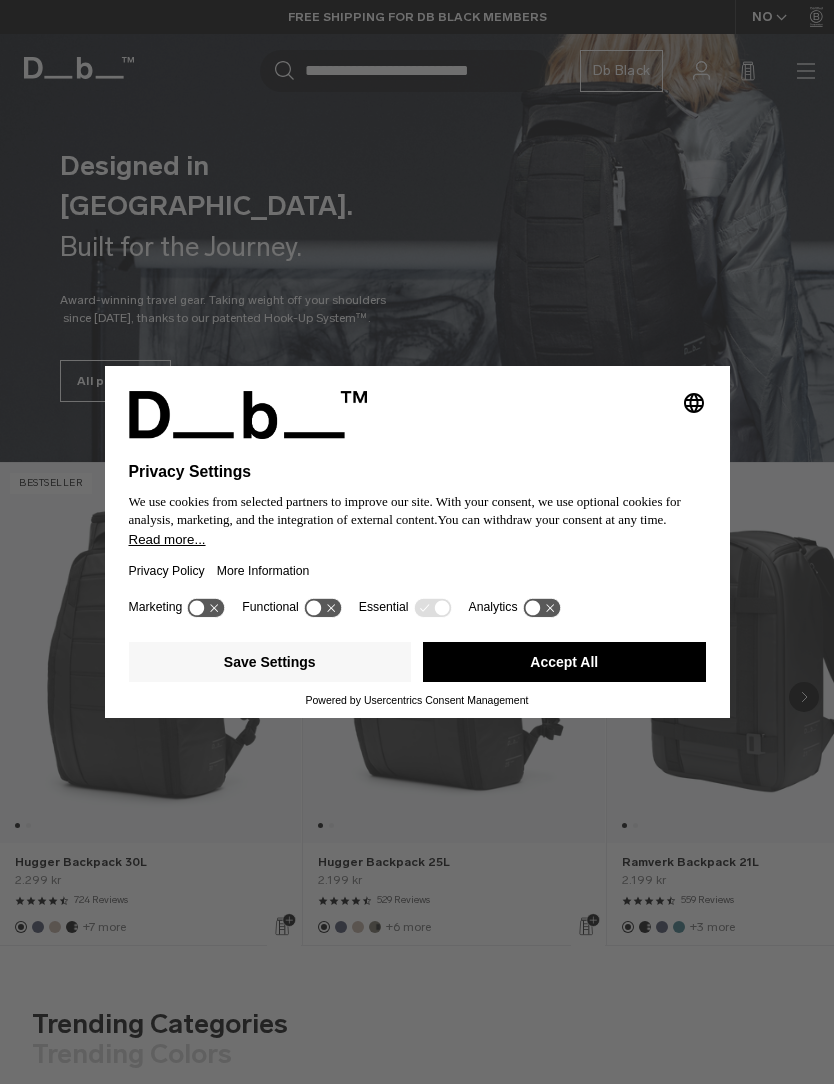 click 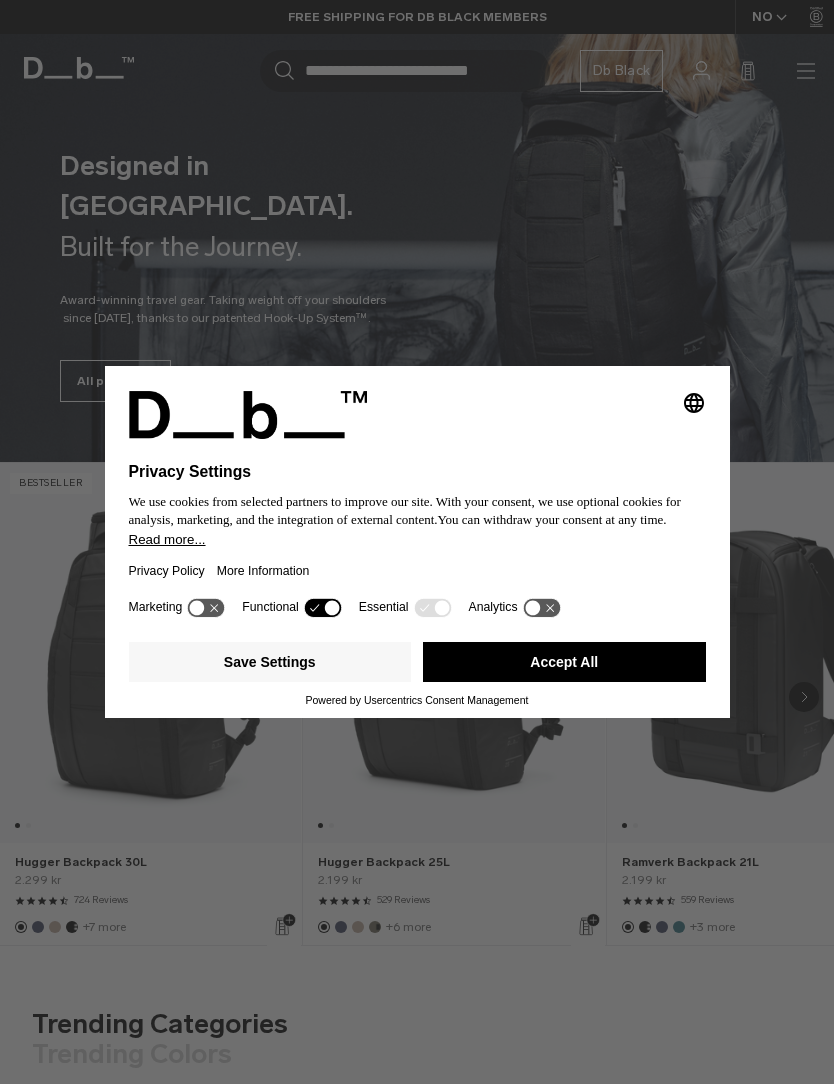 click 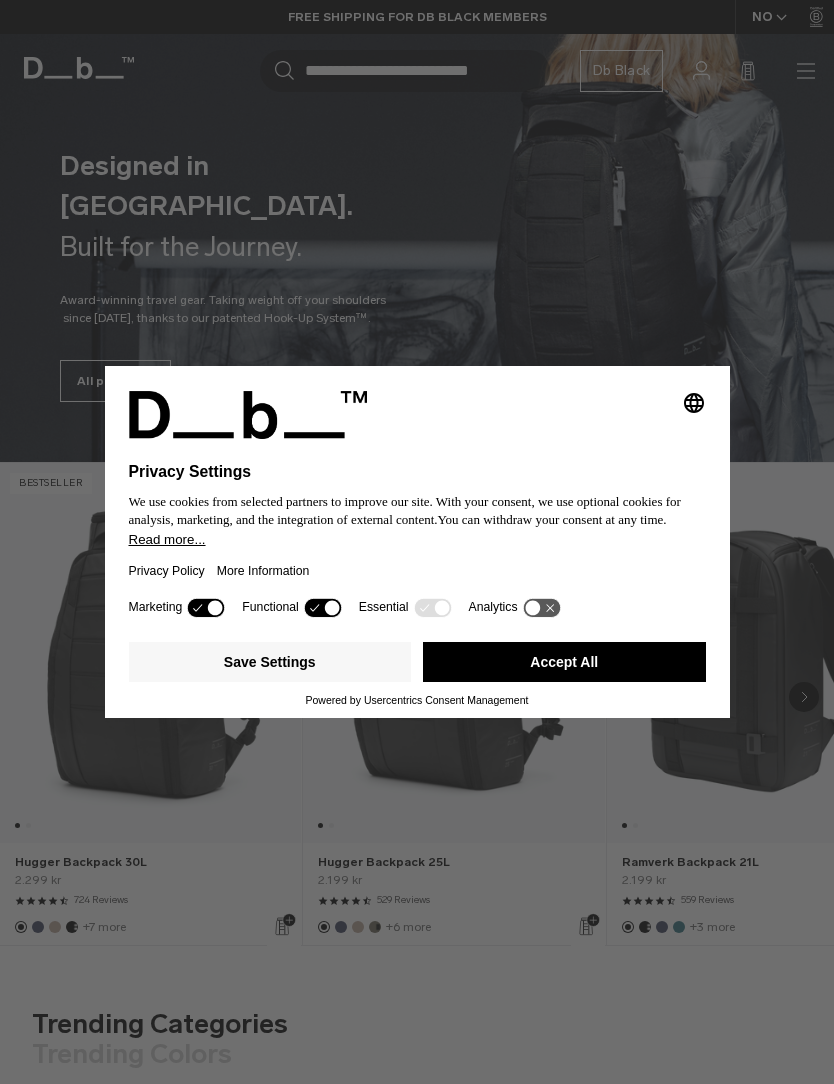 click 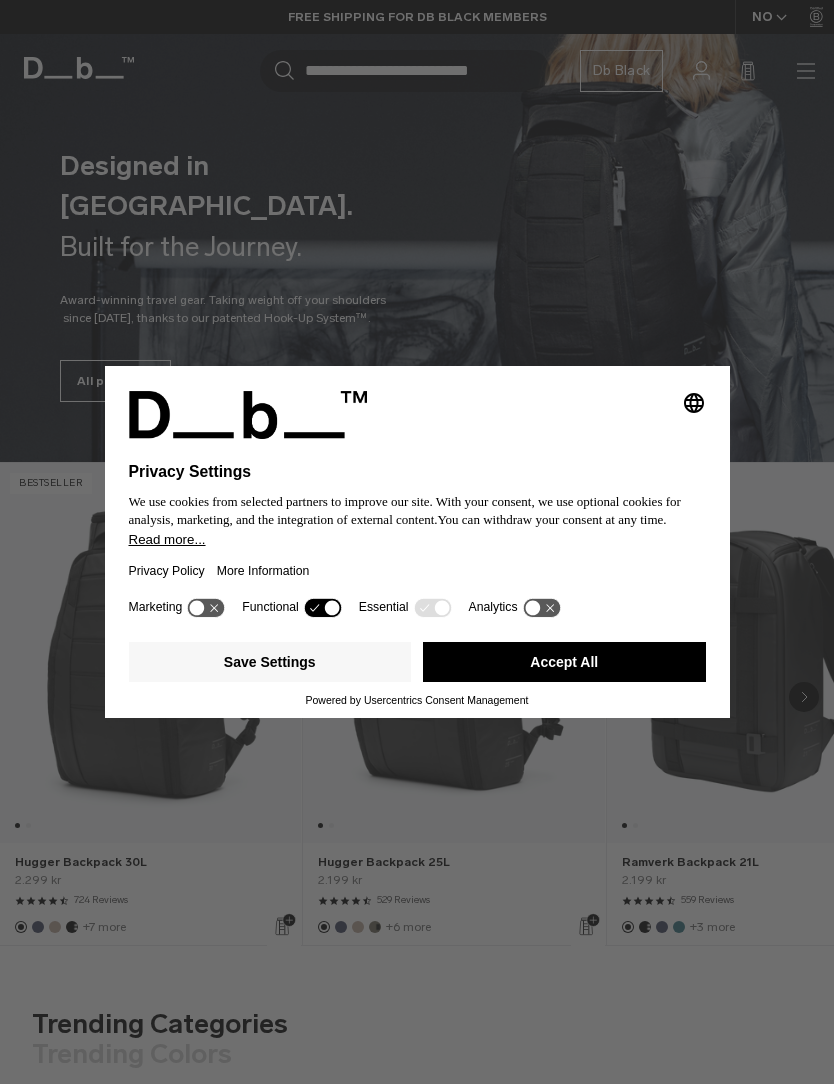 click 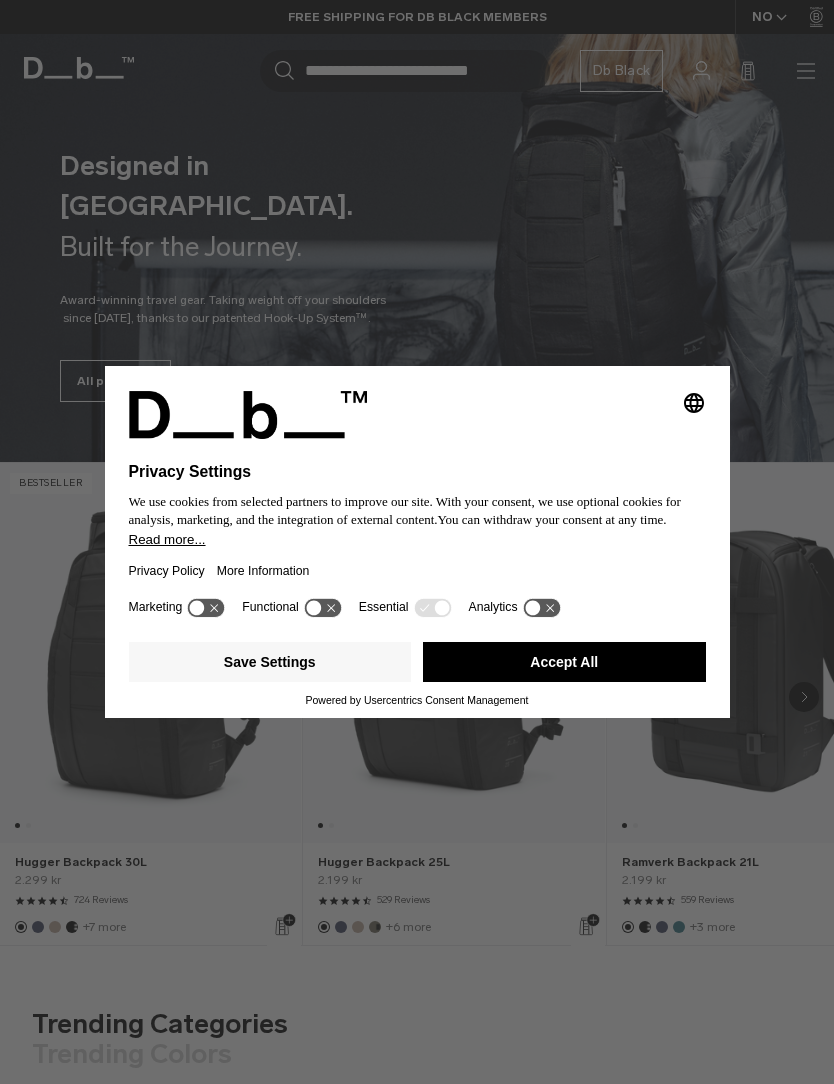 click 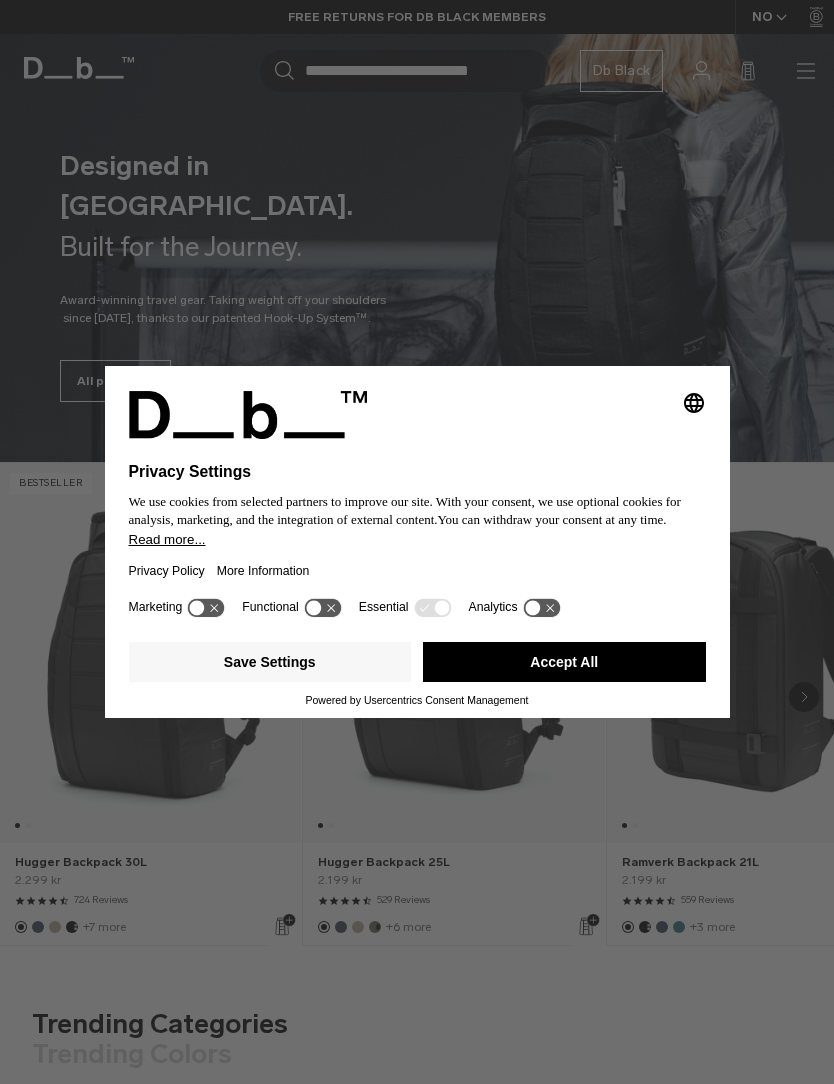 click on "Save Settings" at bounding box center [270, 662] 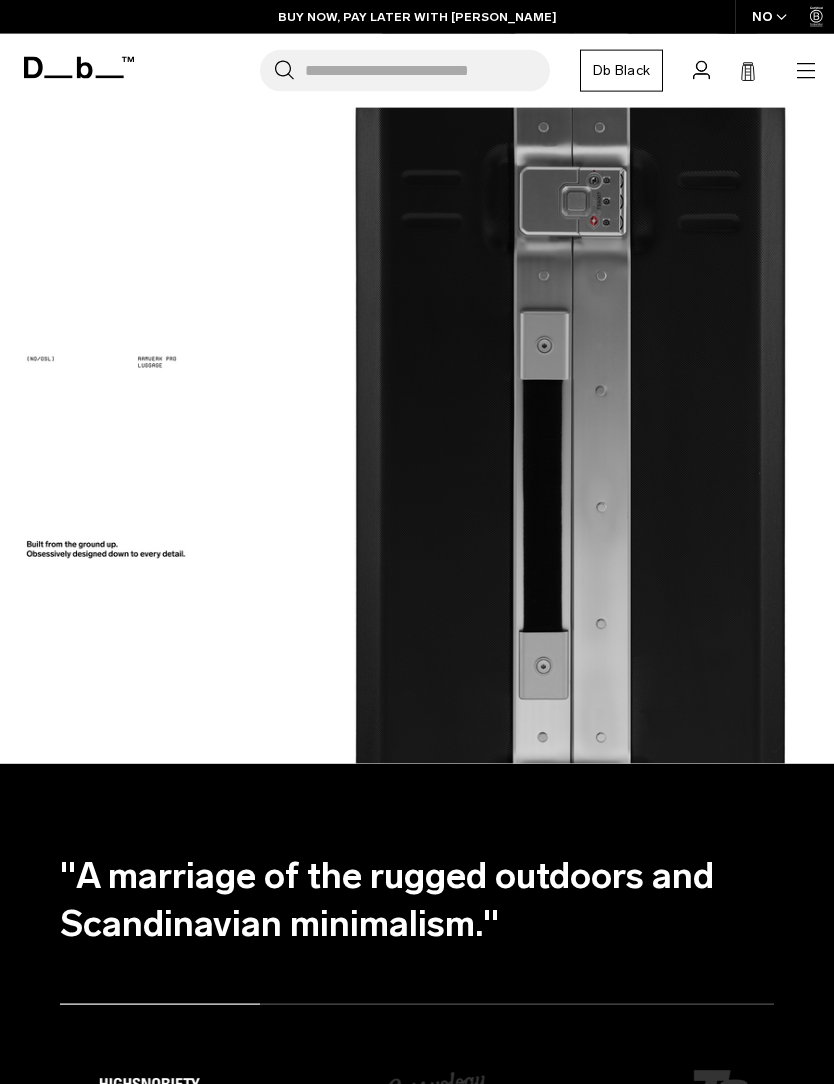 scroll, scrollTop: 1053, scrollLeft: 0, axis: vertical 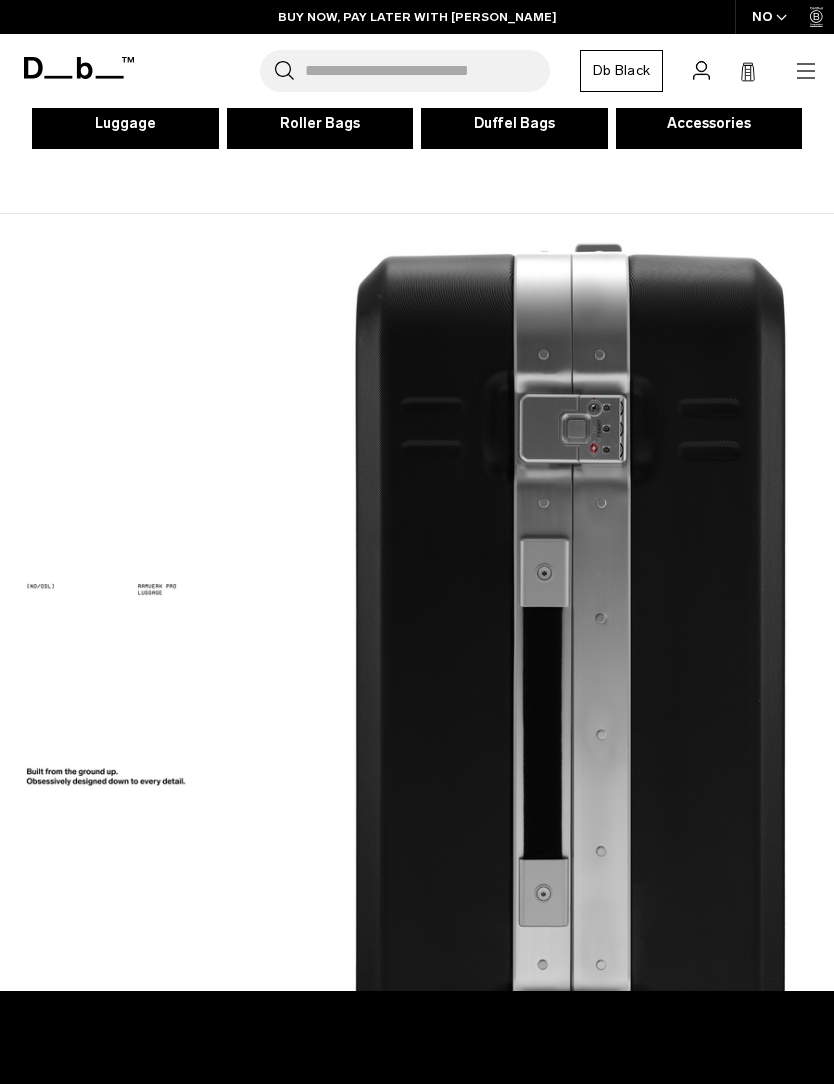 click at bounding box center (417, 602) 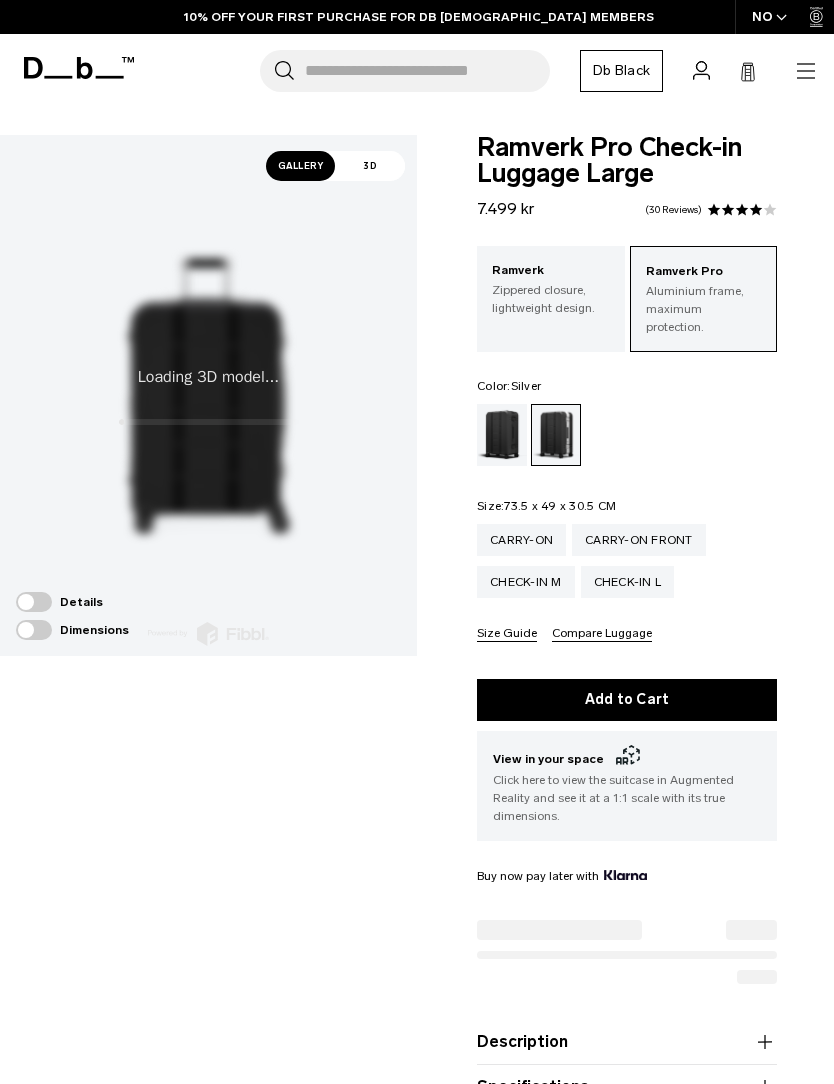 scroll, scrollTop: 0, scrollLeft: 0, axis: both 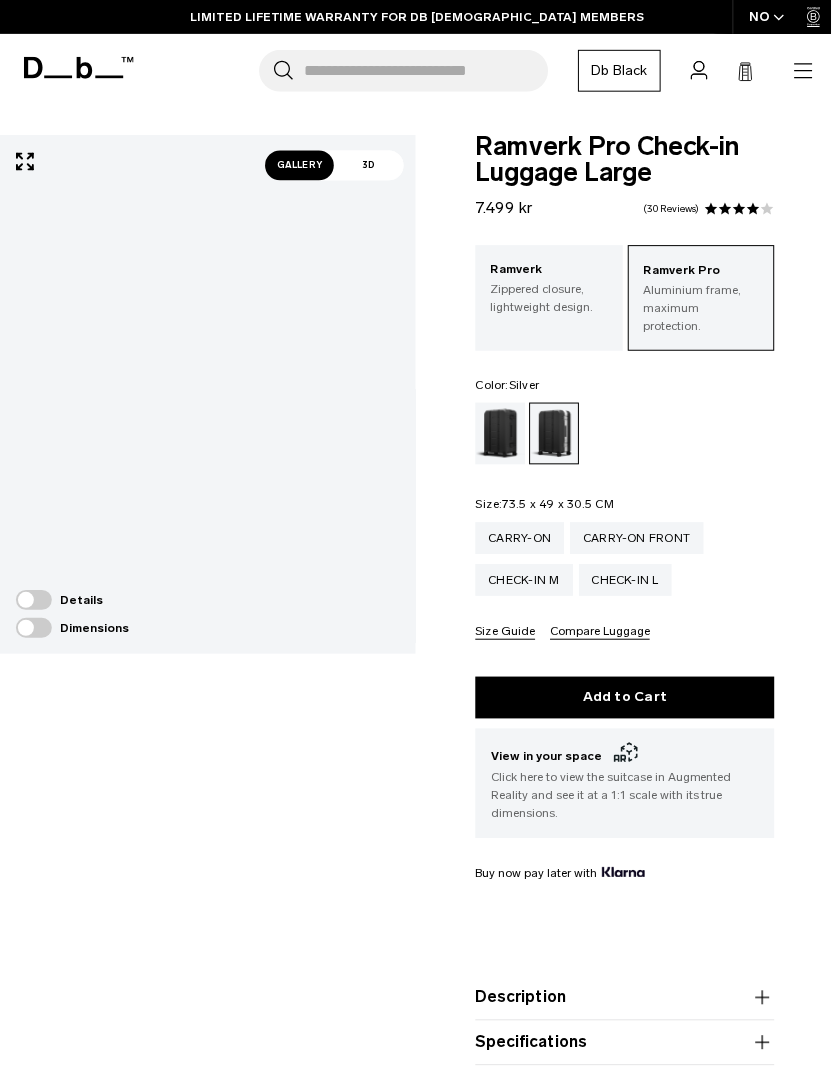 click on "Zippered closure, lightweight design." at bounding box center (551, 299) 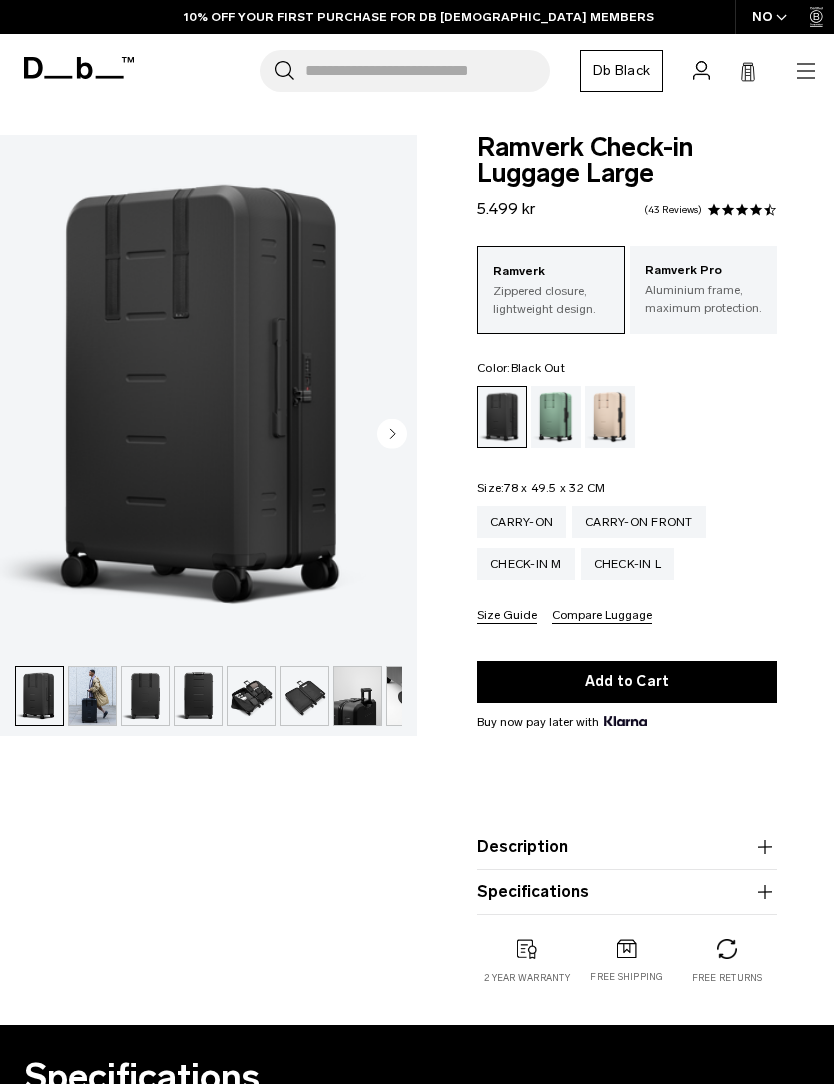 scroll, scrollTop: 0, scrollLeft: 0, axis: both 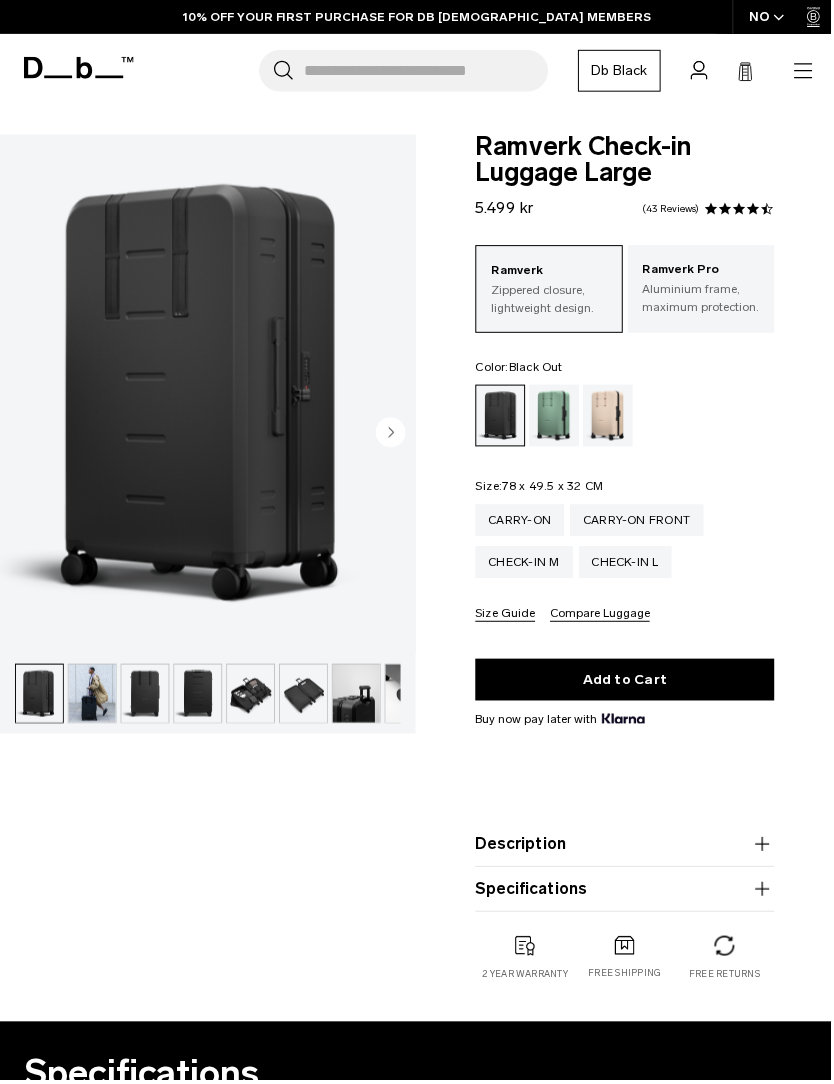 click on "Aluminium frame, maximum protection." at bounding box center [704, 299] 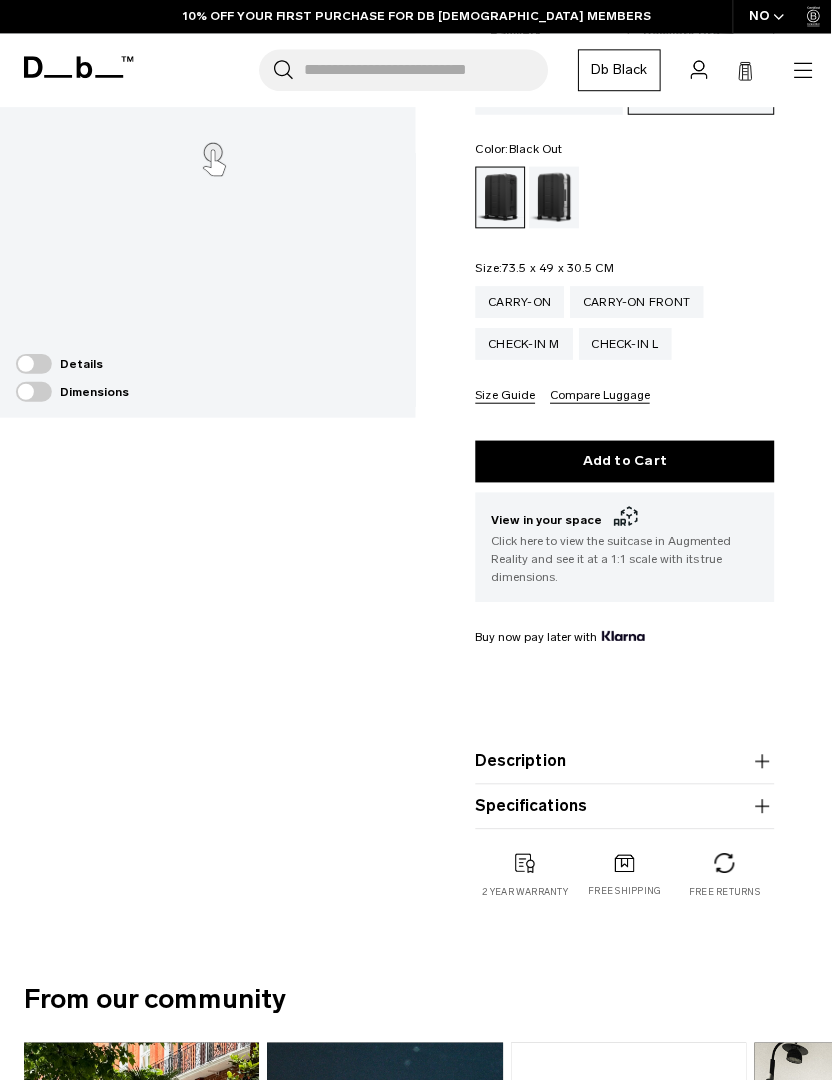 scroll, scrollTop: 0, scrollLeft: 0, axis: both 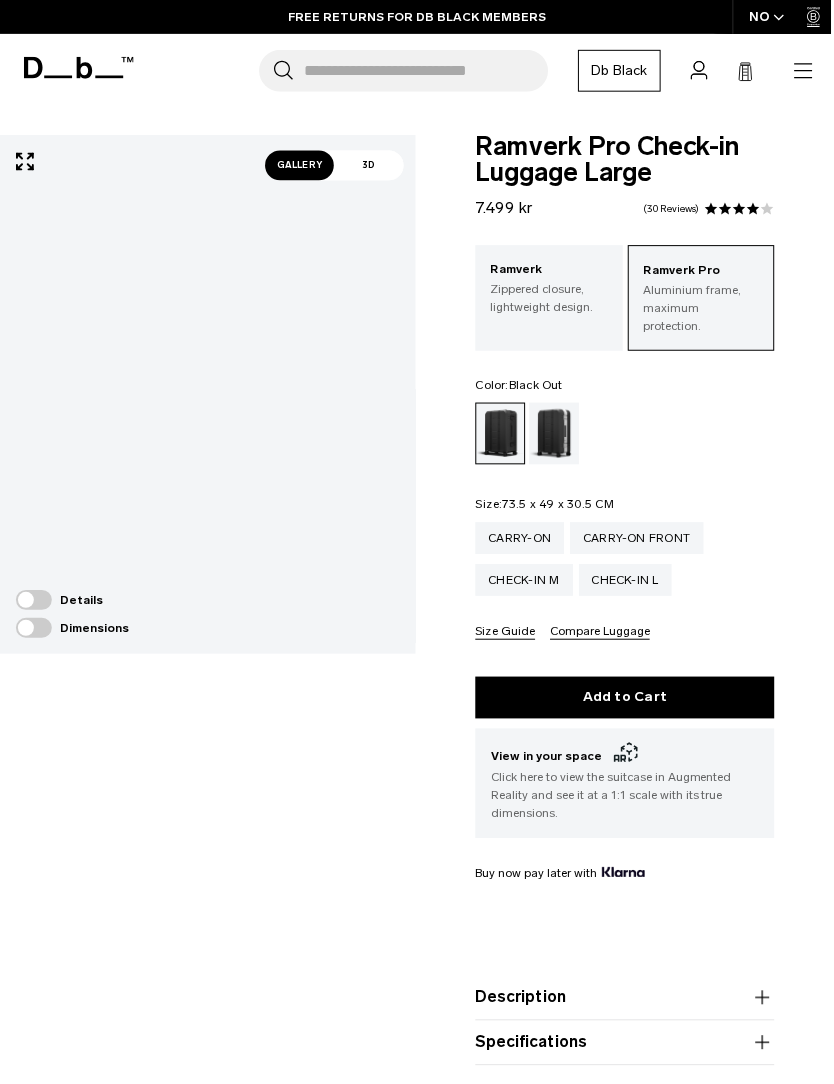 click on "Gallery" at bounding box center (301, 166) 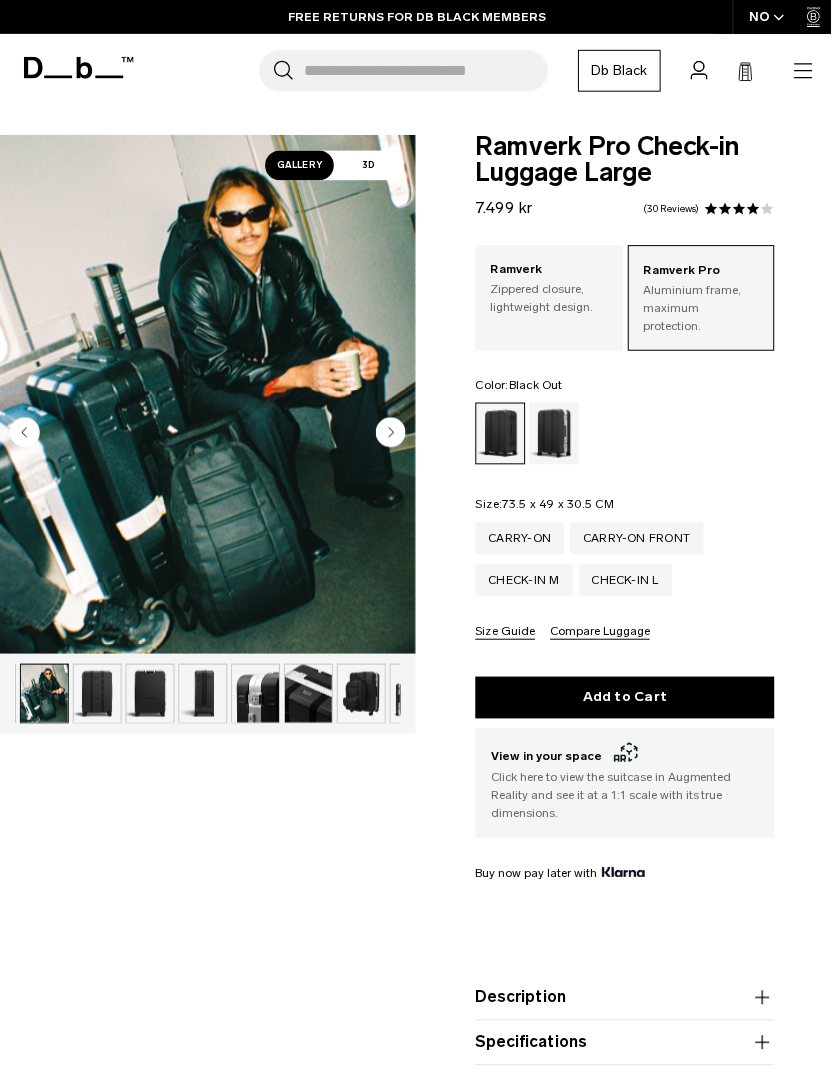 scroll, scrollTop: 0, scrollLeft: 53, axis: horizontal 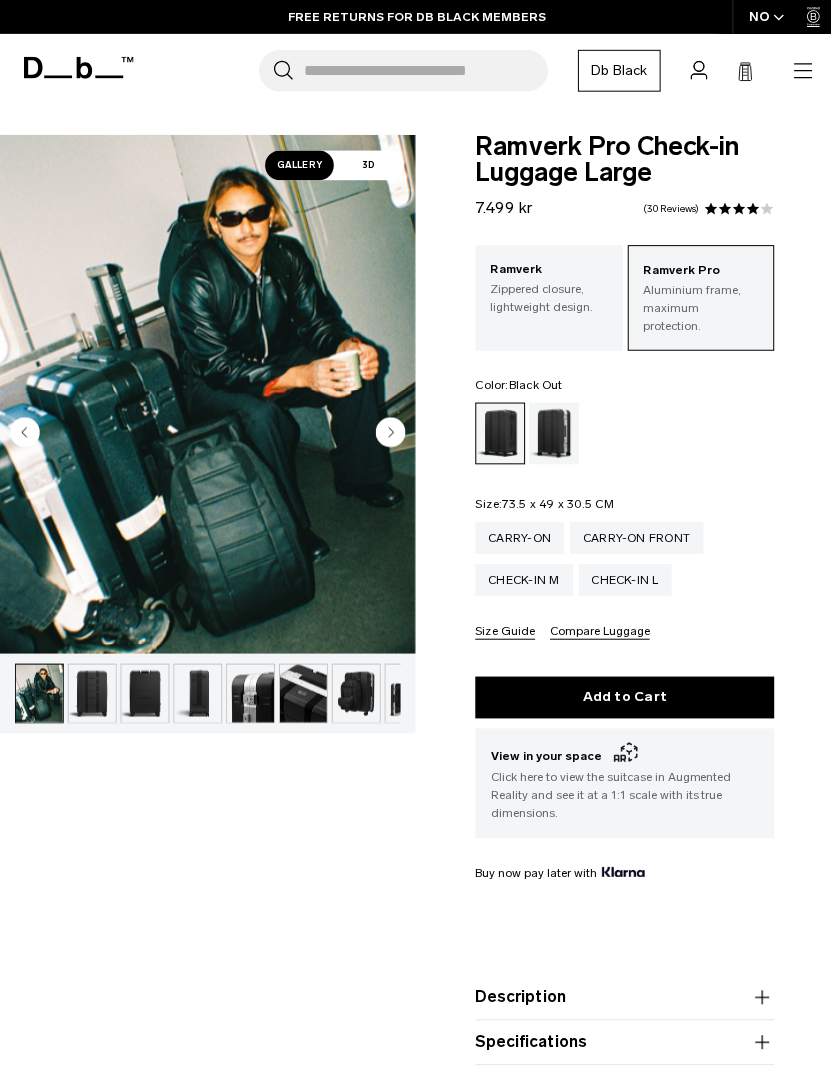 click 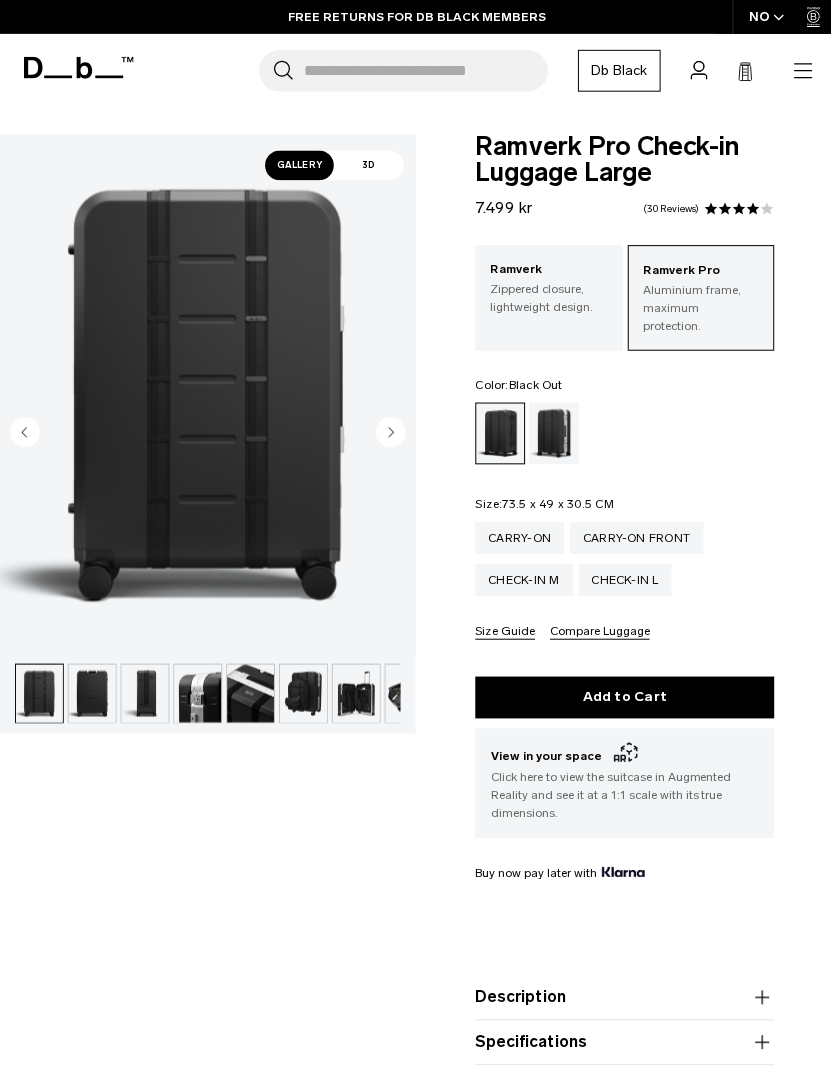 click 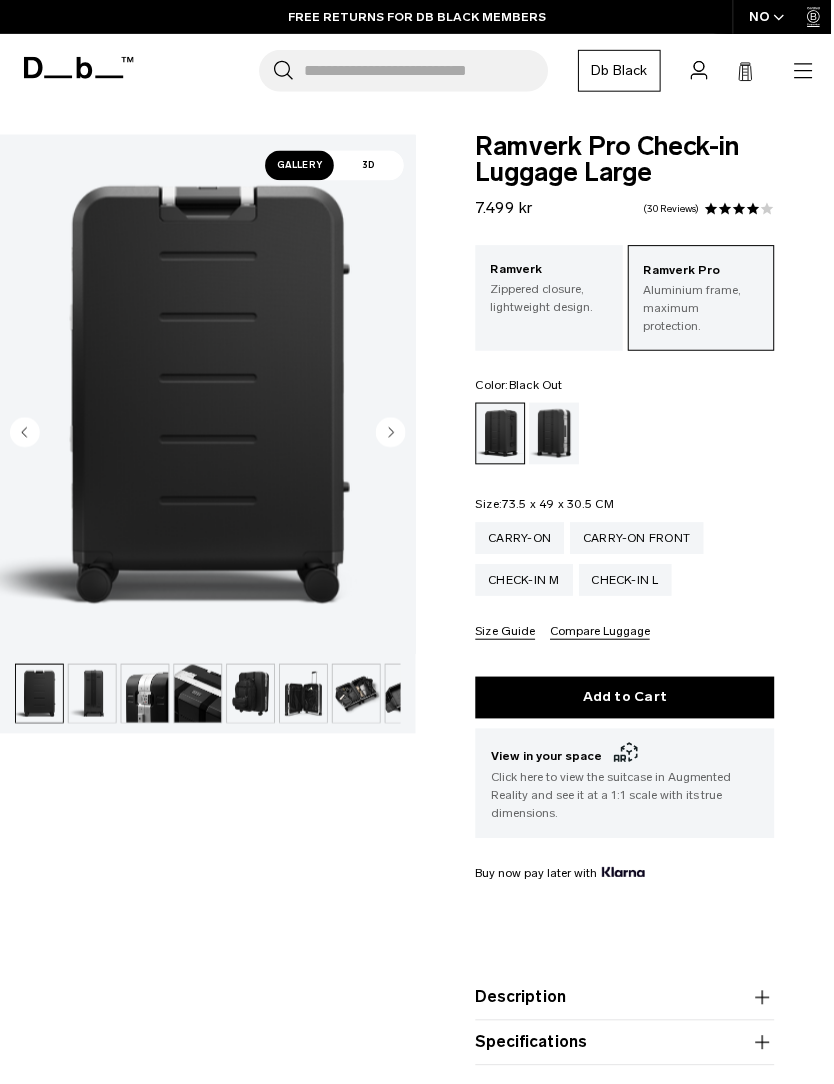 click 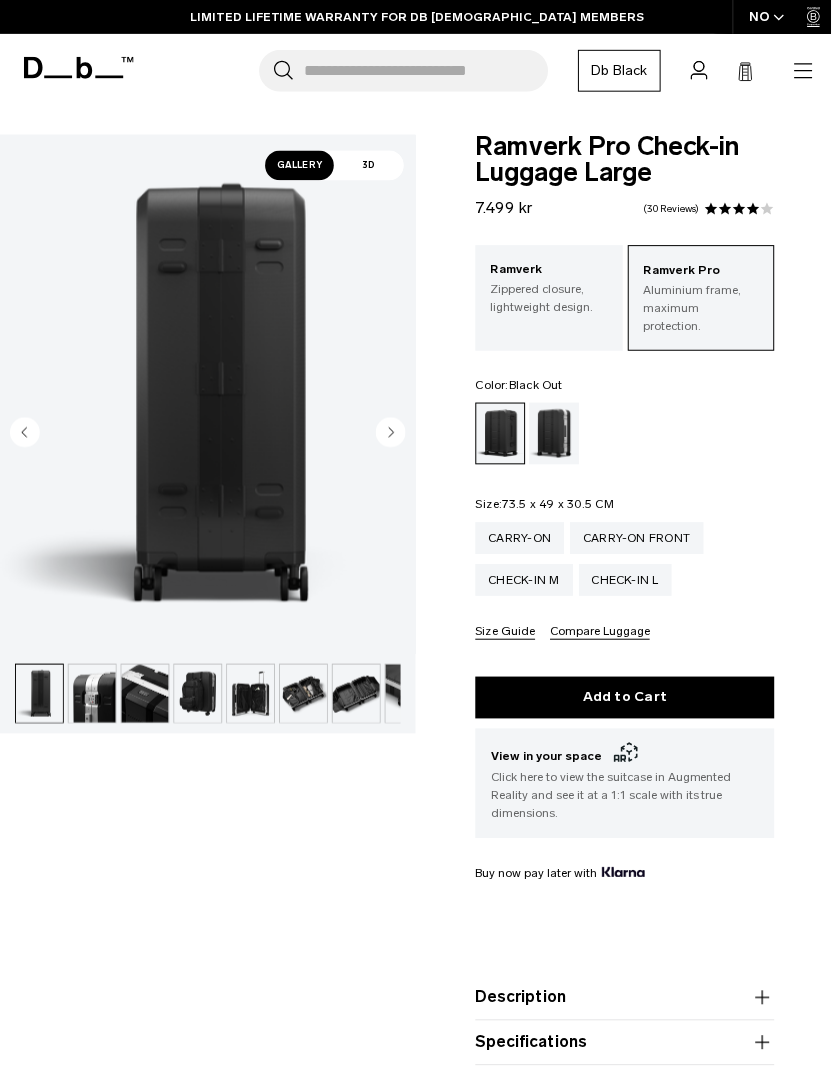 click 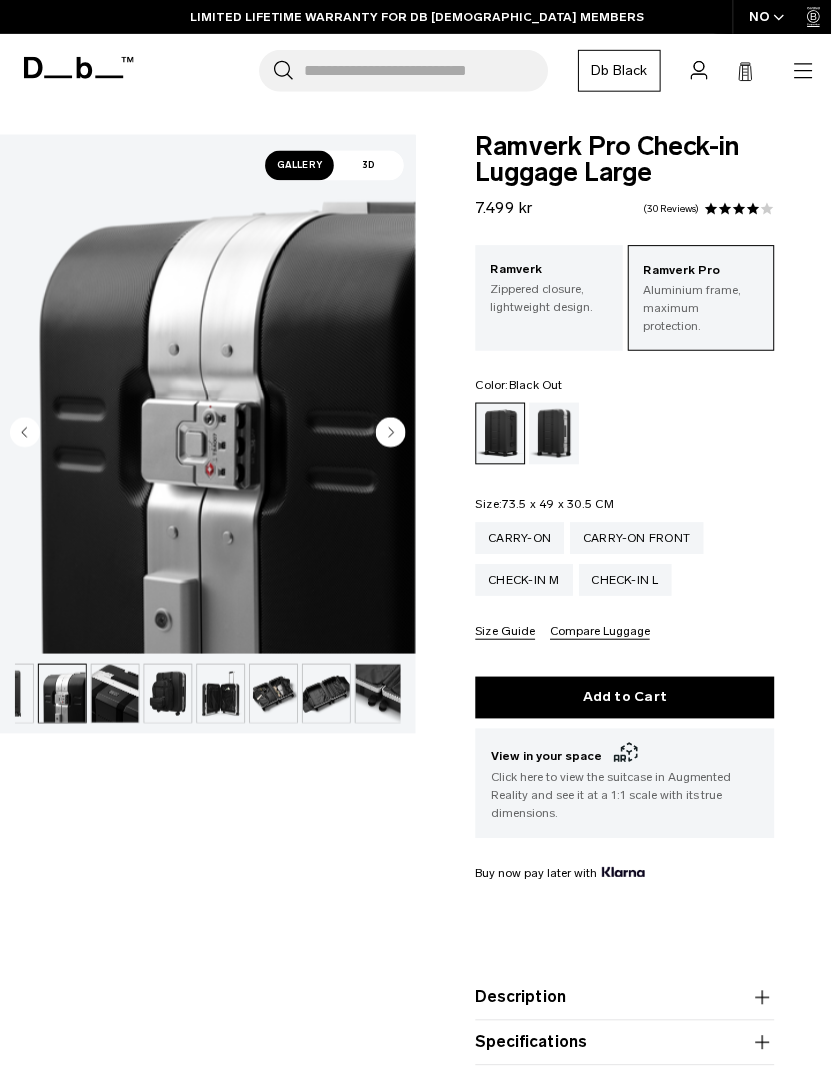 scroll, scrollTop: 0, scrollLeft: 245, axis: horizontal 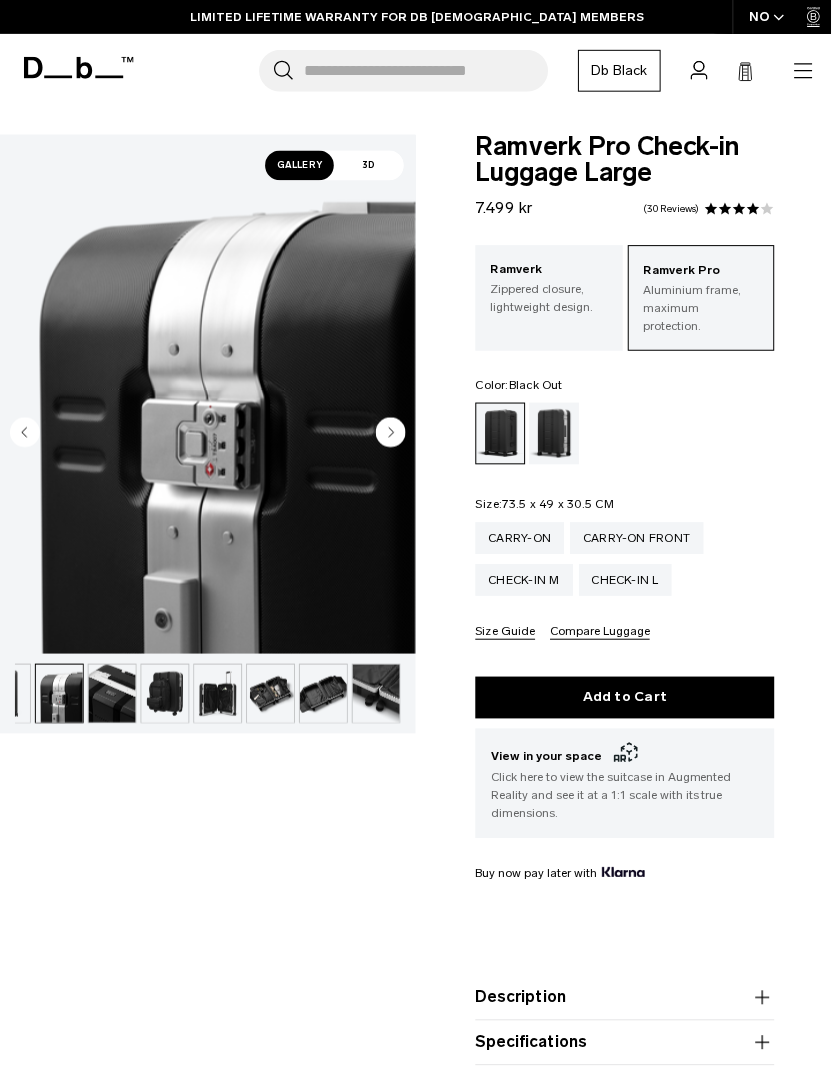 click 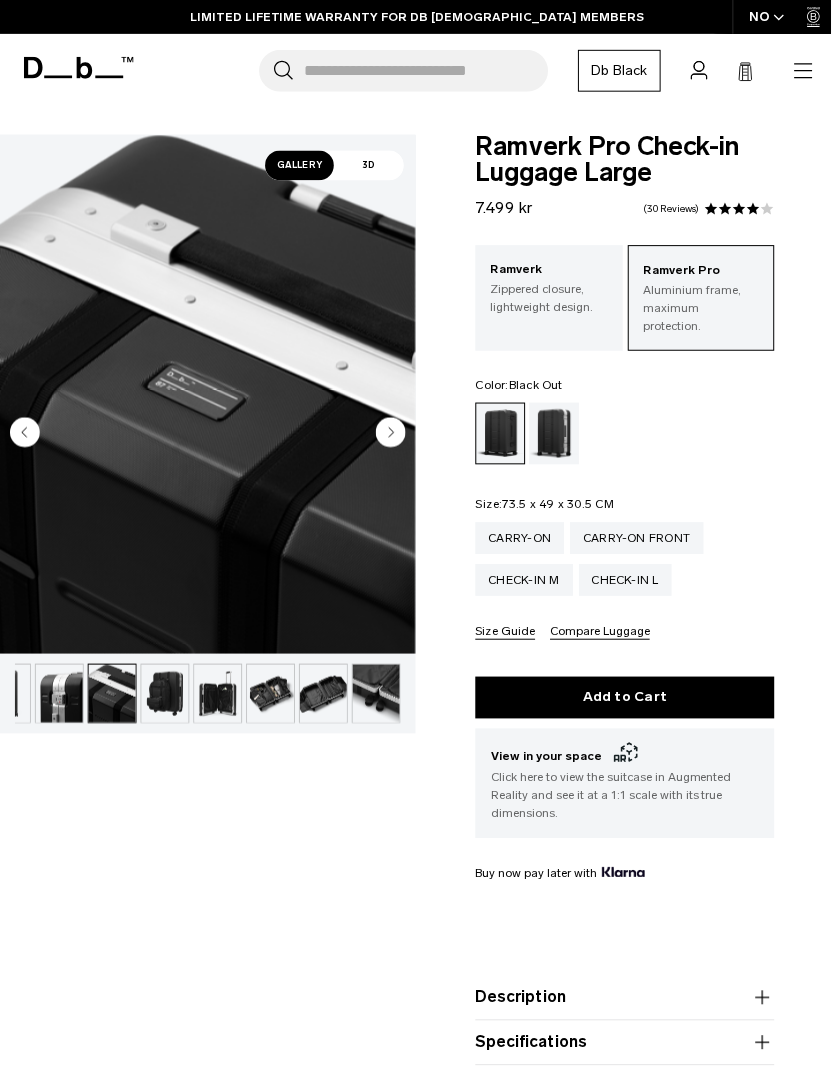 click 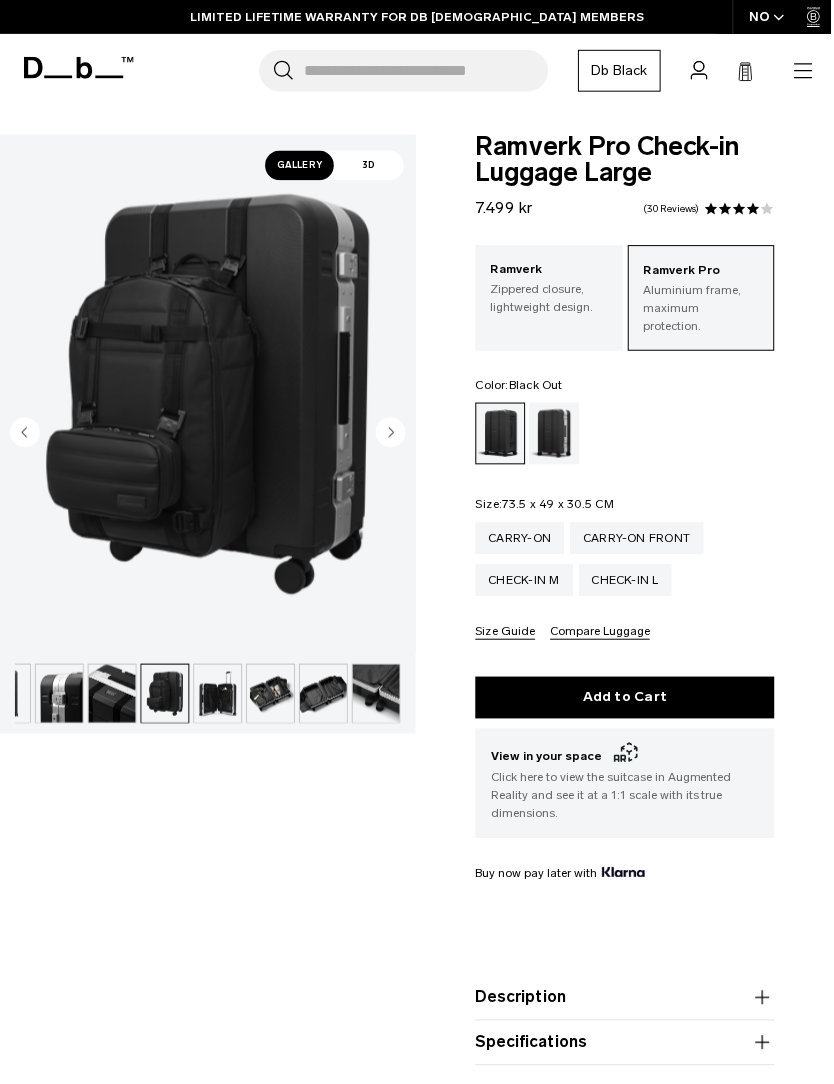 click 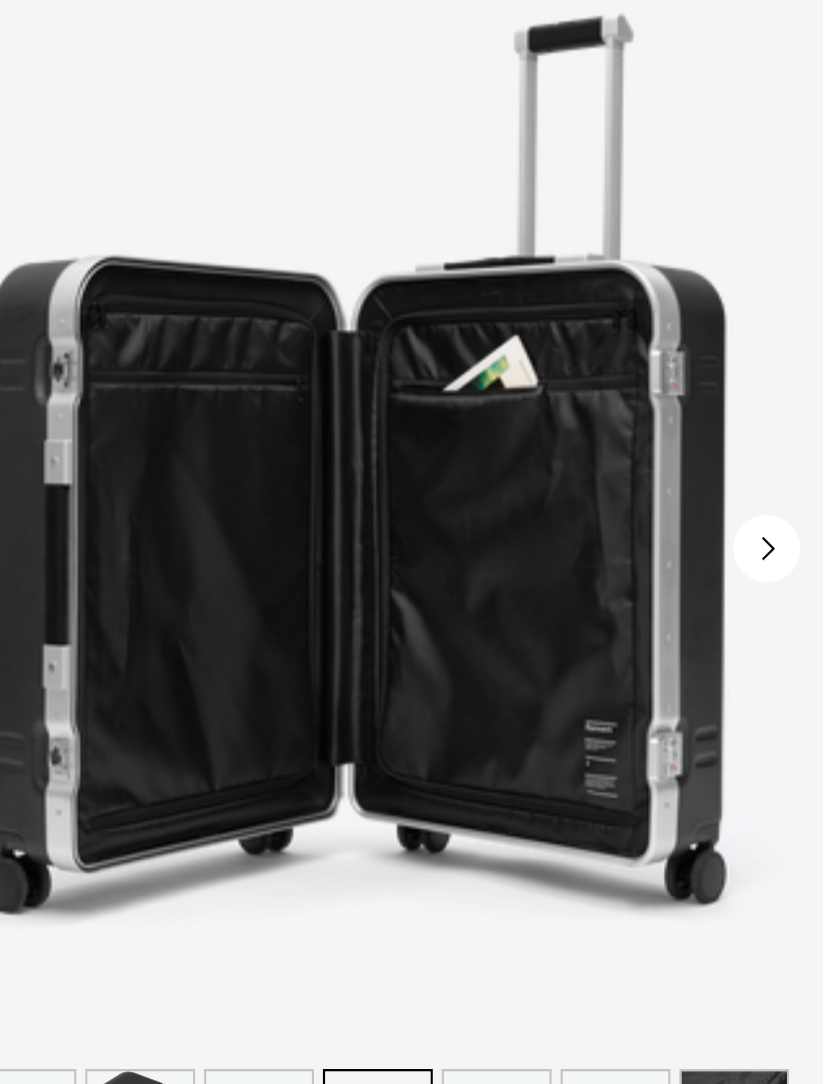 click 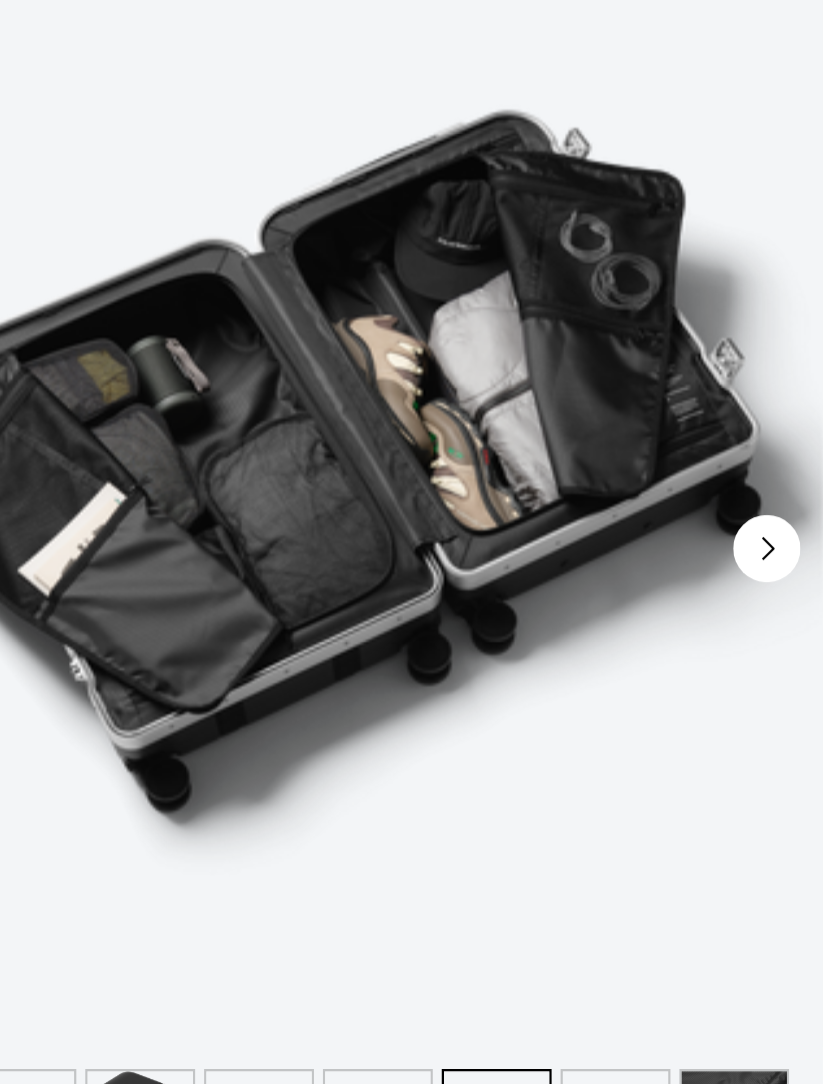 click 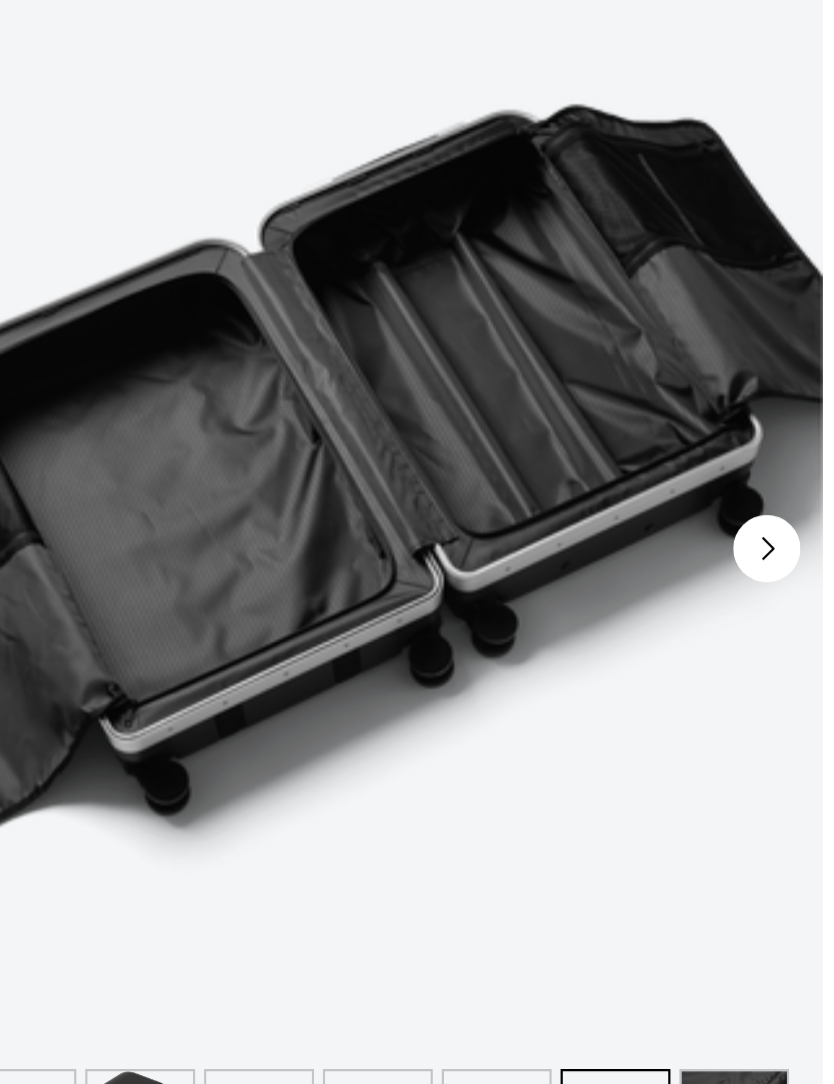 click 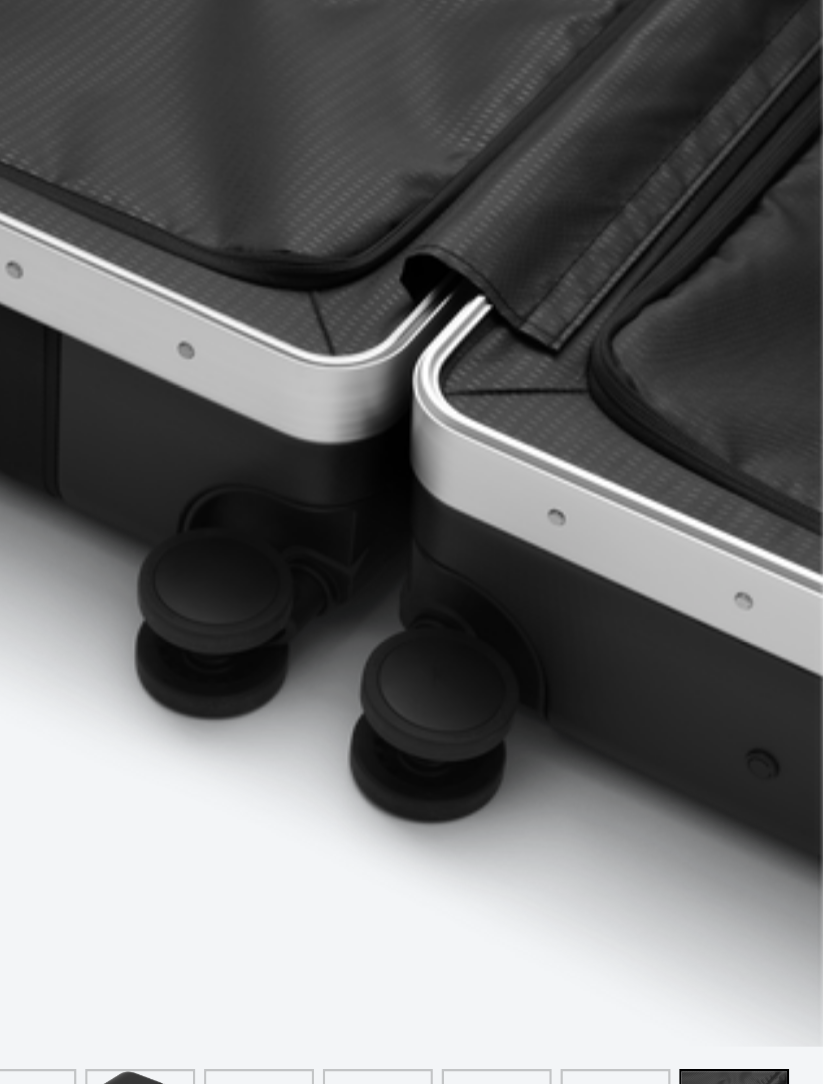click at bounding box center [208, 395] 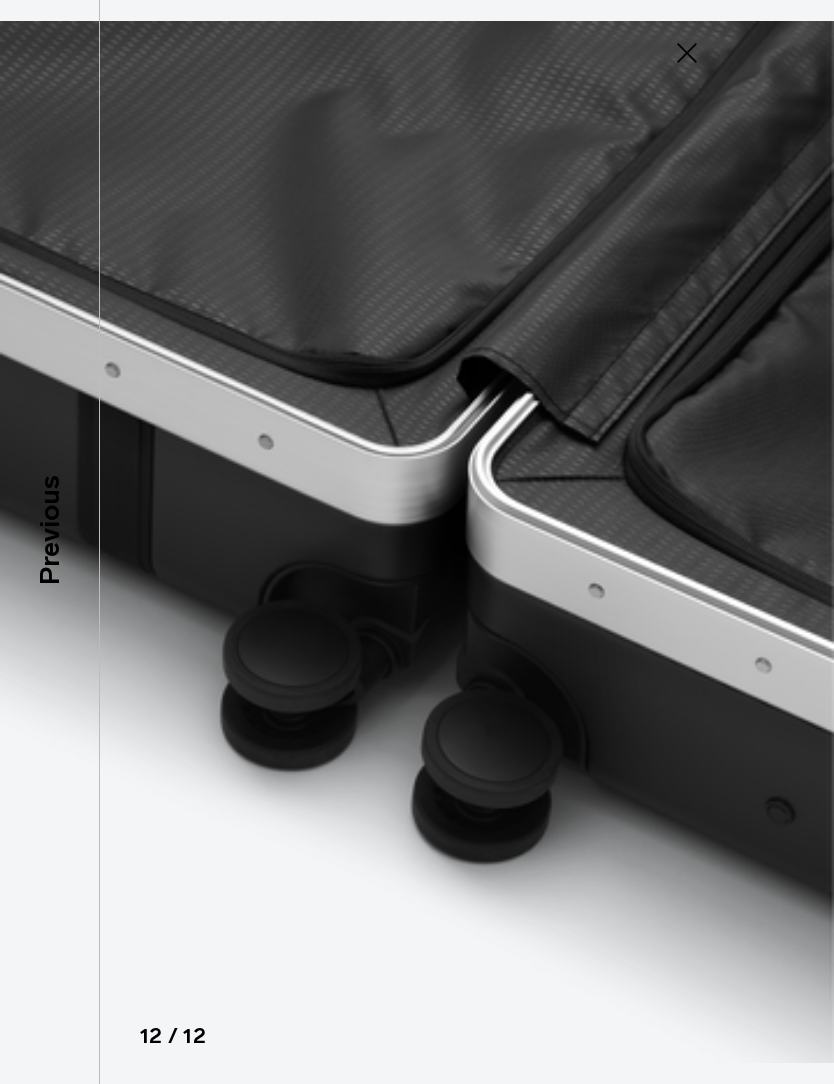 scroll, scrollTop: 65, scrollLeft: 0, axis: vertical 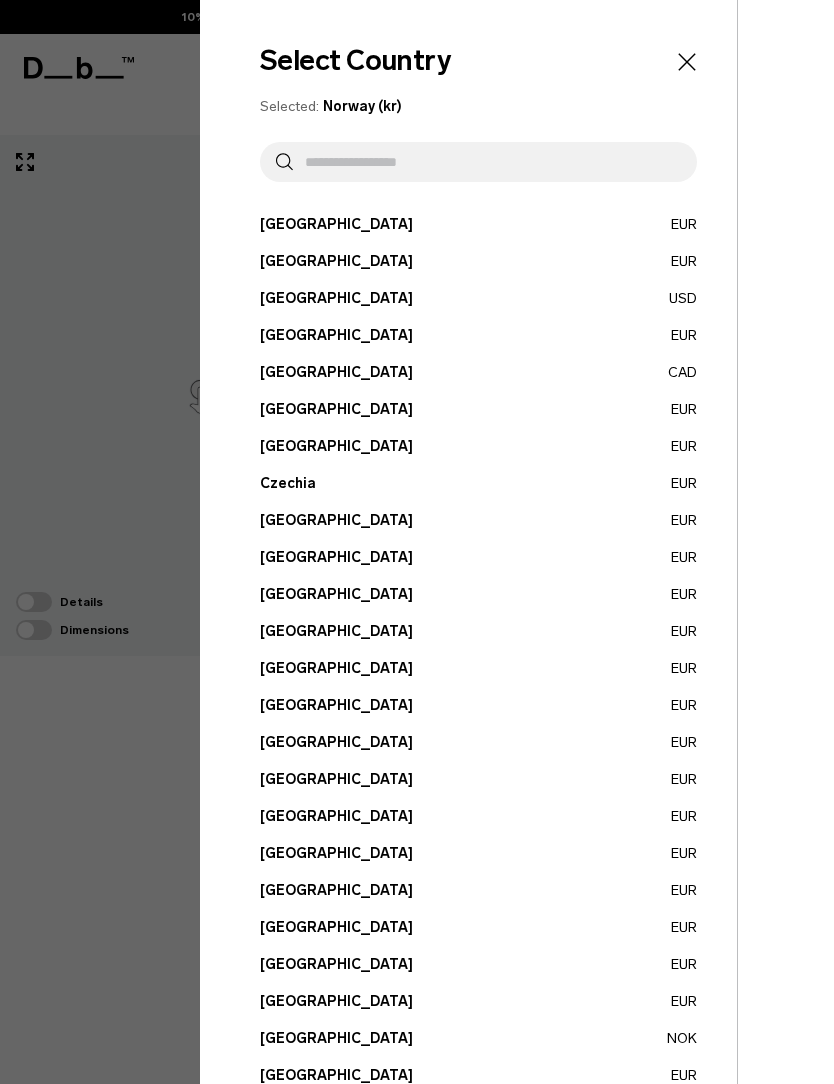 click at bounding box center (417, 542) 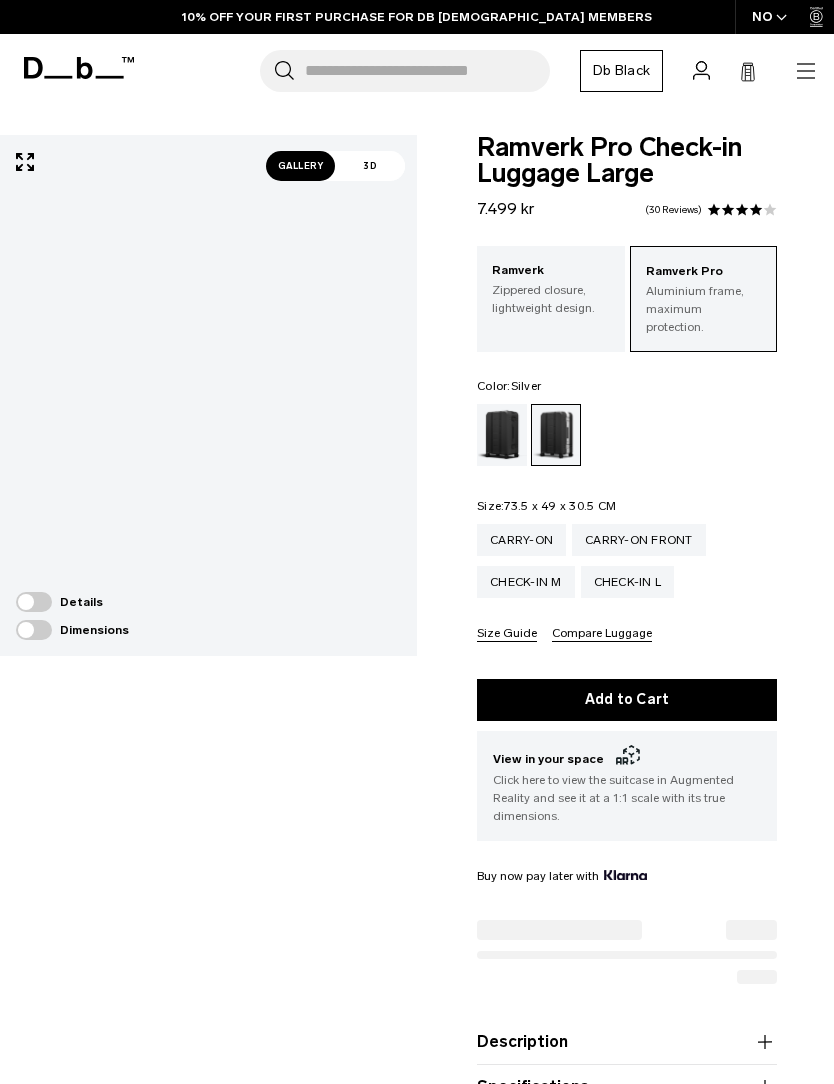 scroll, scrollTop: 15, scrollLeft: 0, axis: vertical 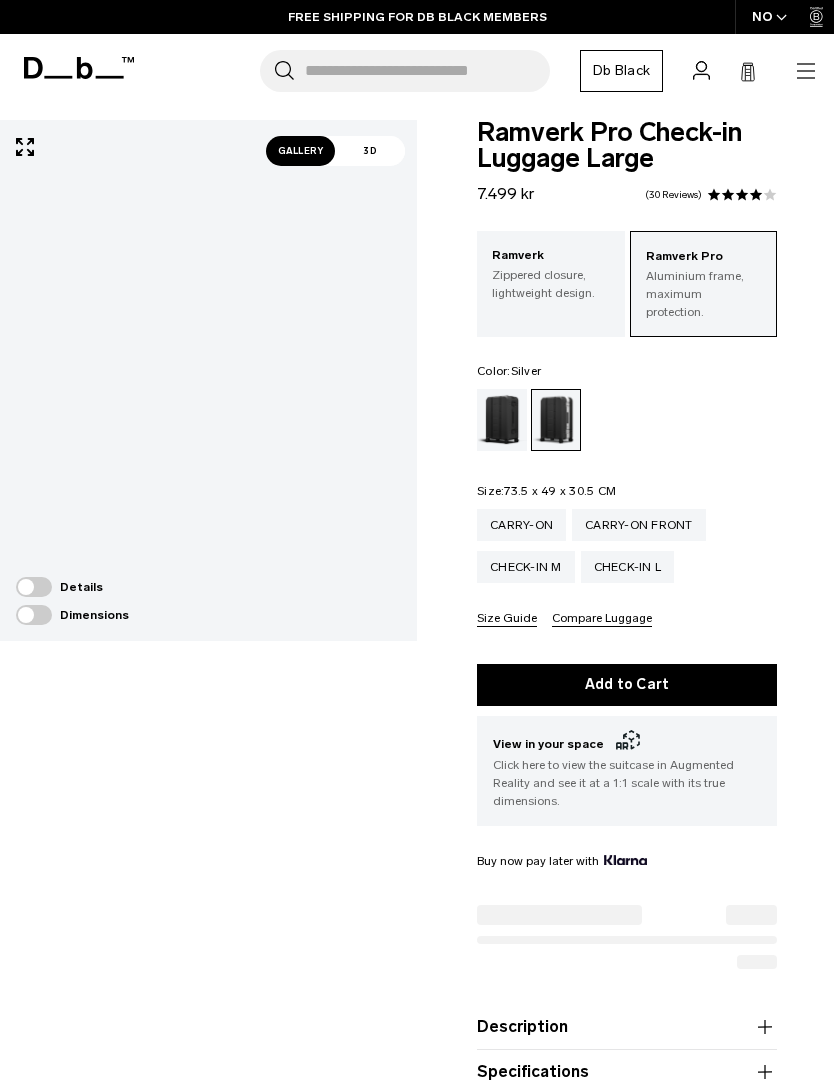 click 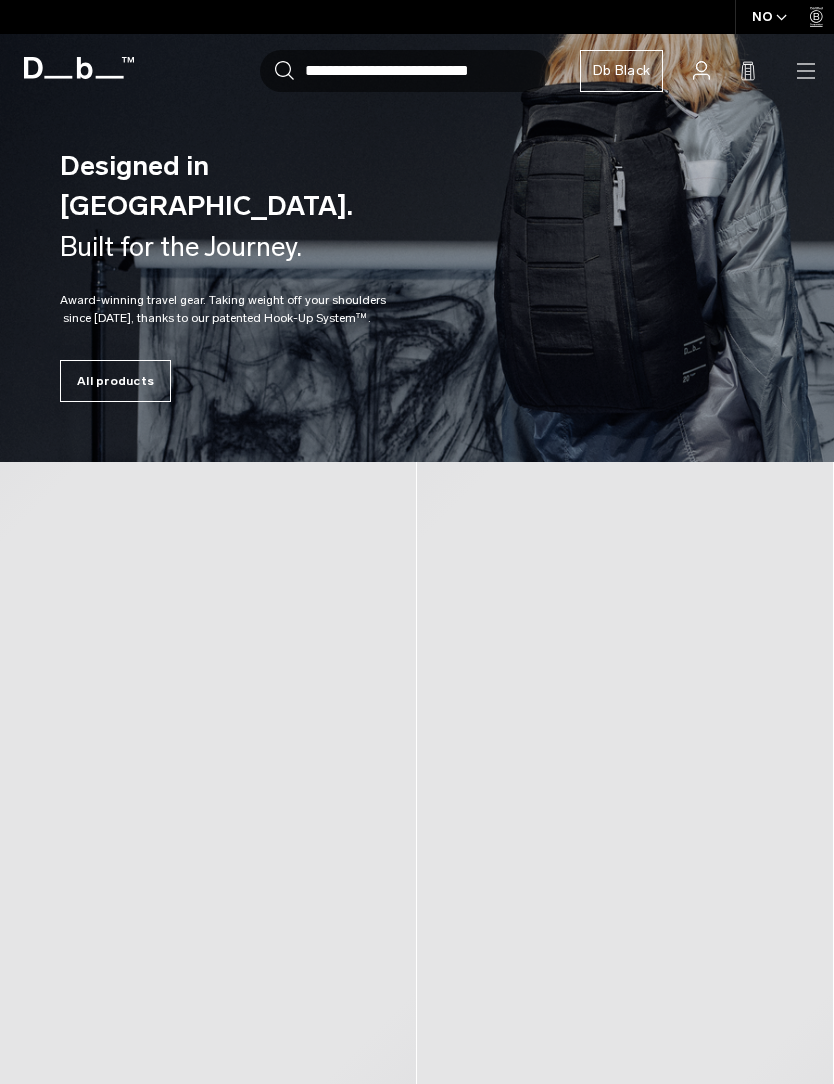 scroll, scrollTop: 0, scrollLeft: 0, axis: both 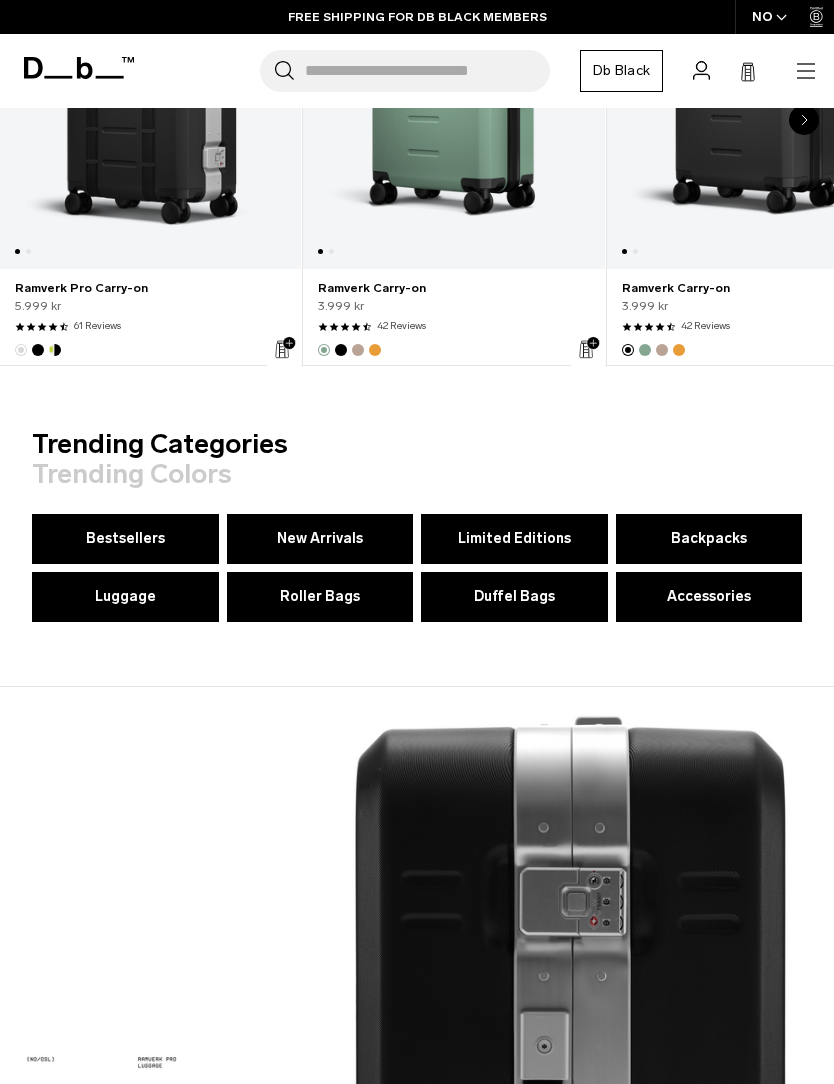 click on "Roller Bags" at bounding box center [320, 596] 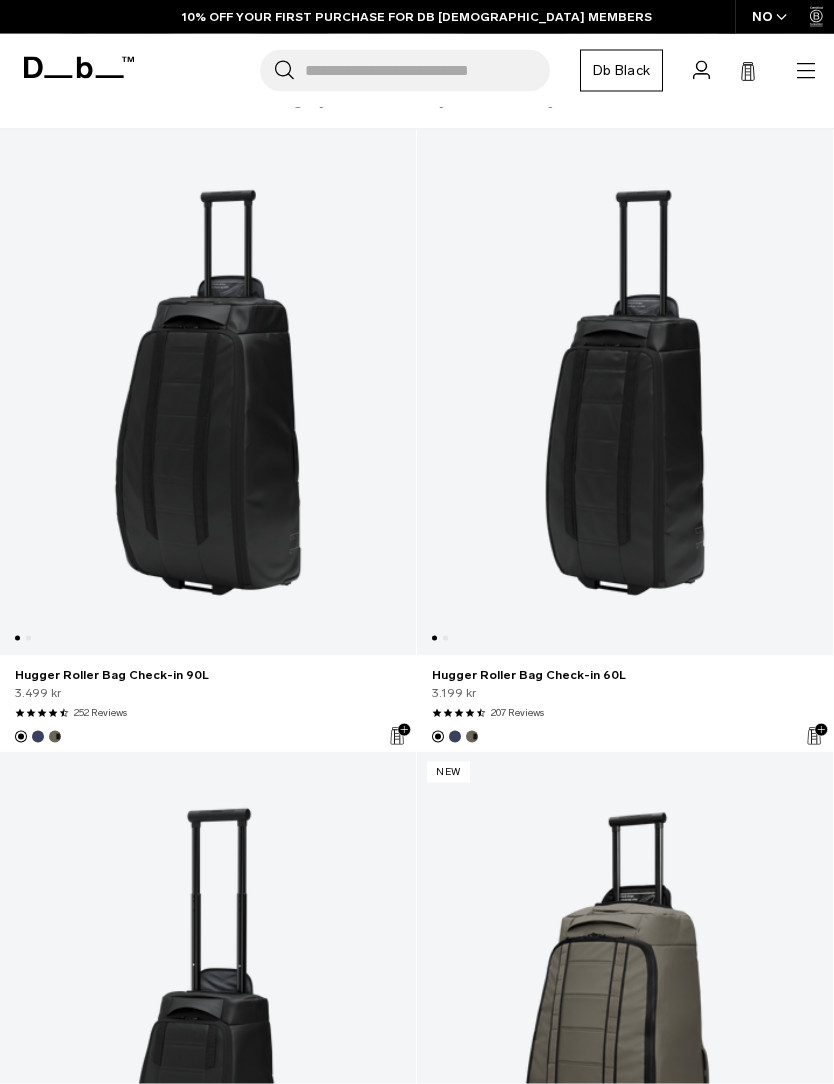 scroll, scrollTop: 0, scrollLeft: 0, axis: both 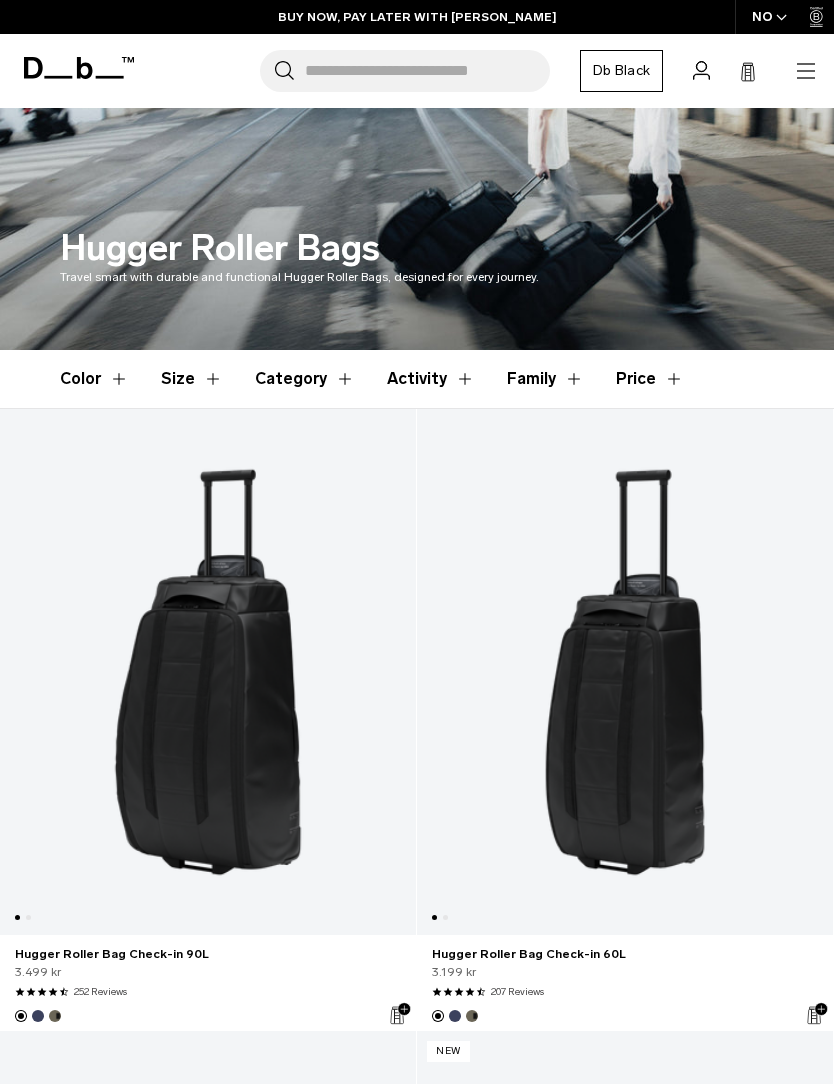 click at bounding box center [625, 672] 